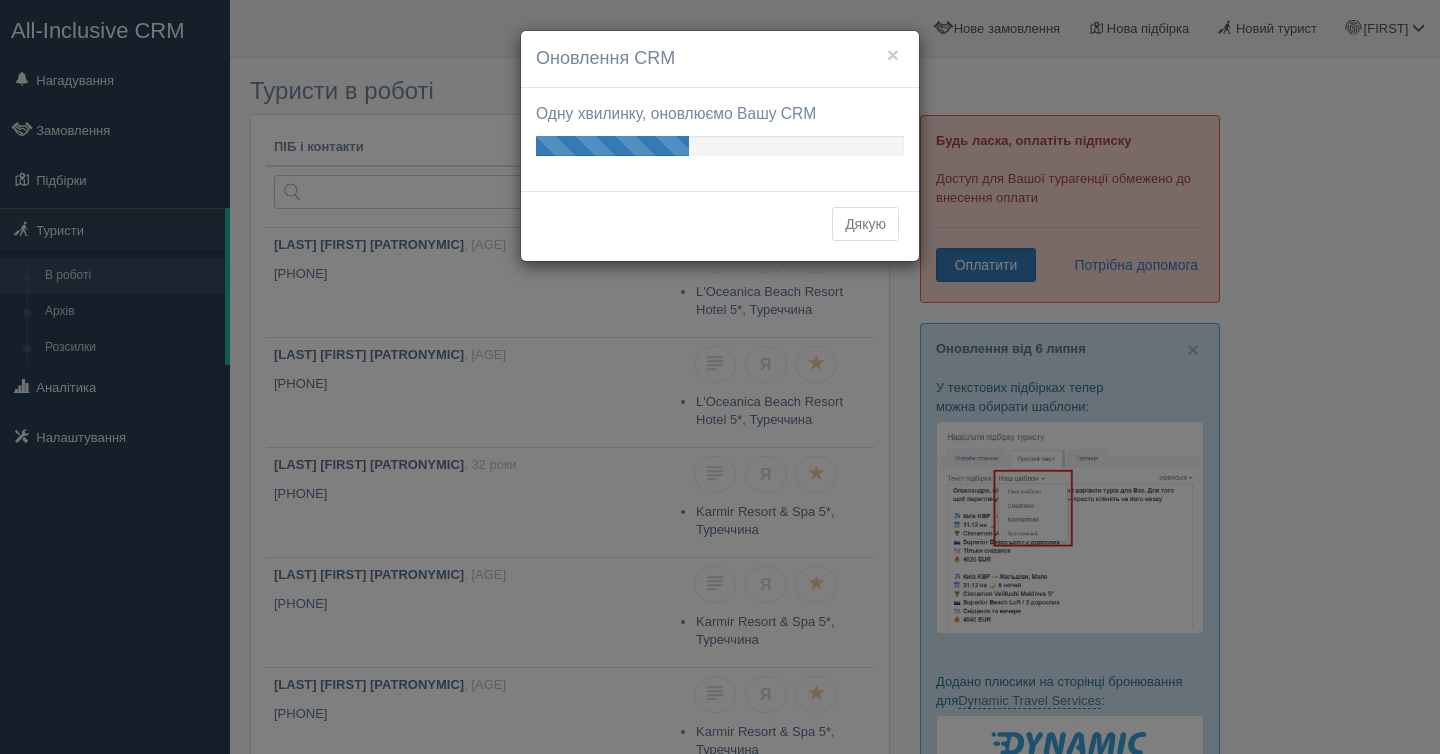 scroll, scrollTop: 0, scrollLeft: 0, axis: both 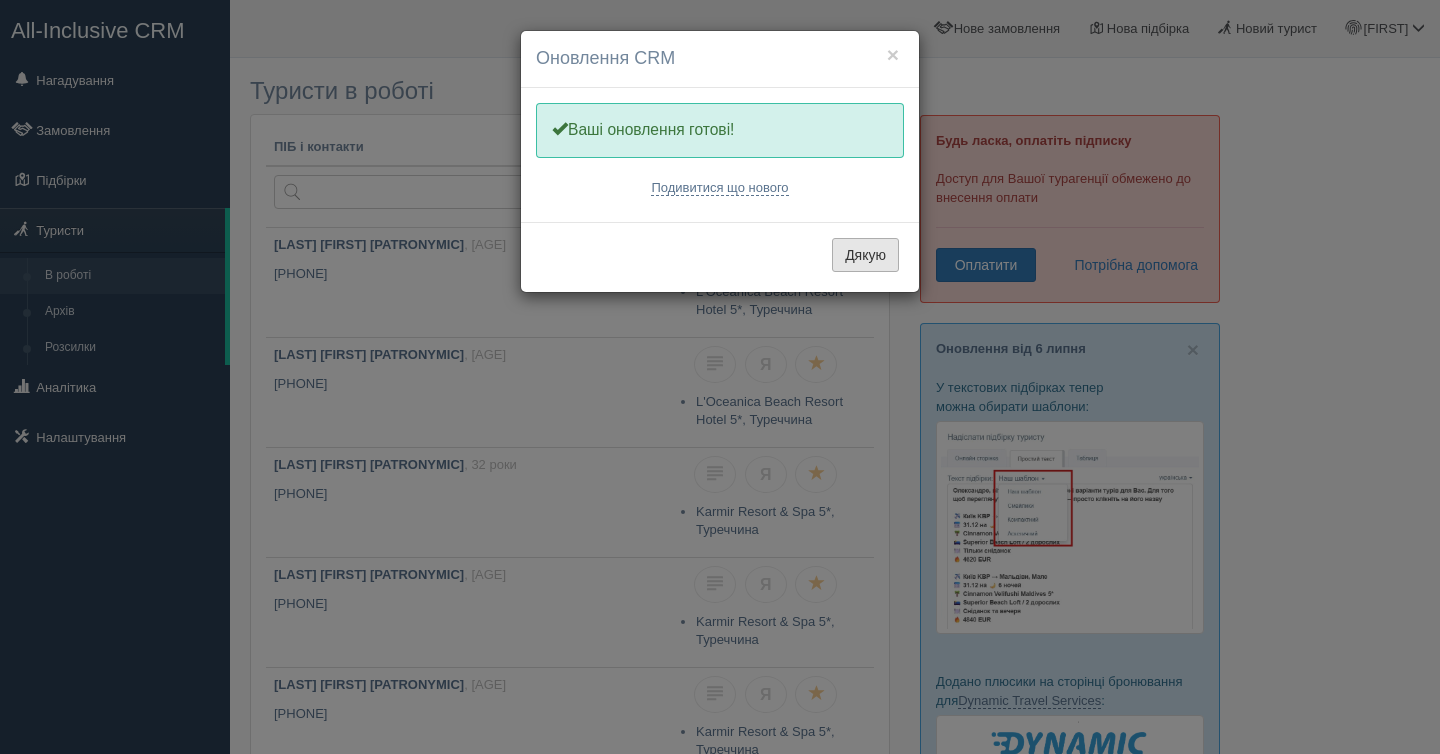 click on "Дякую" at bounding box center (865, 255) 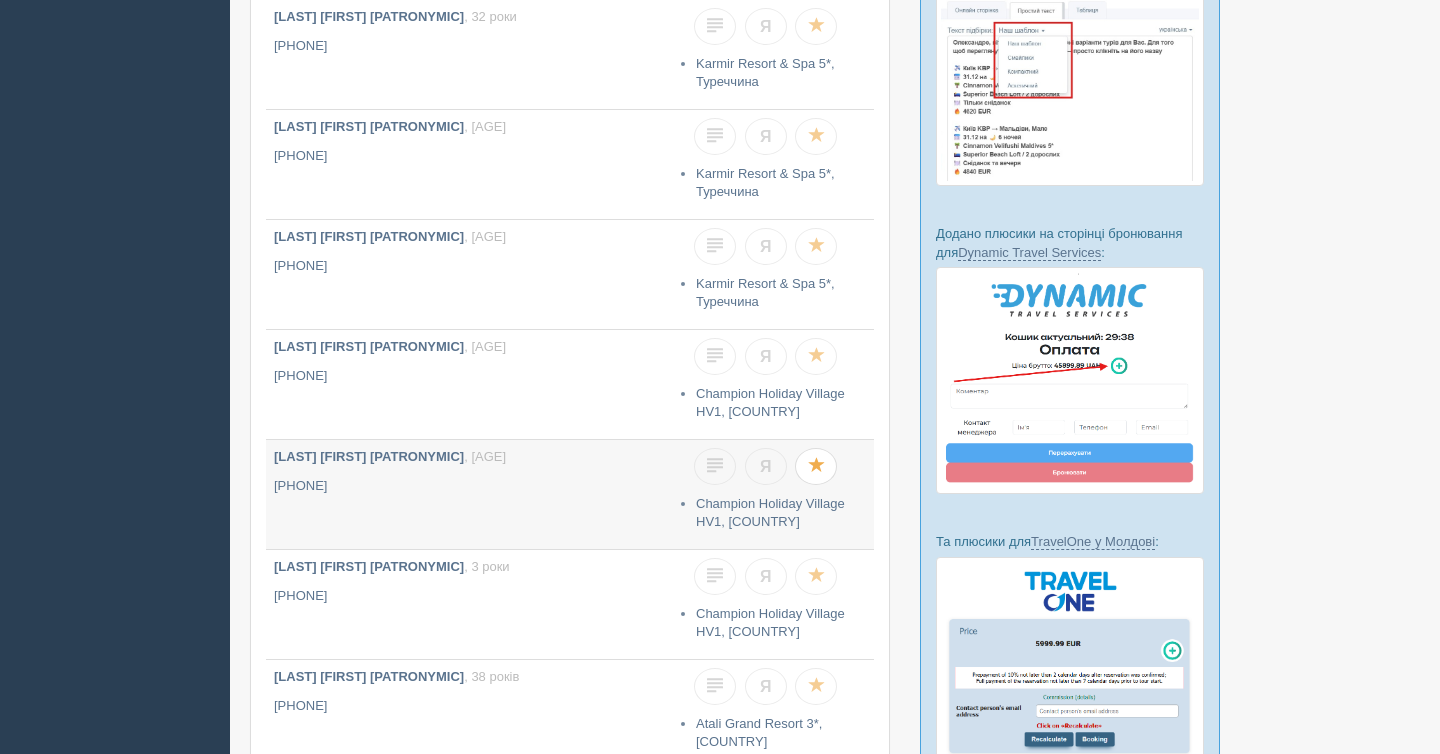 scroll, scrollTop: 0, scrollLeft: 0, axis: both 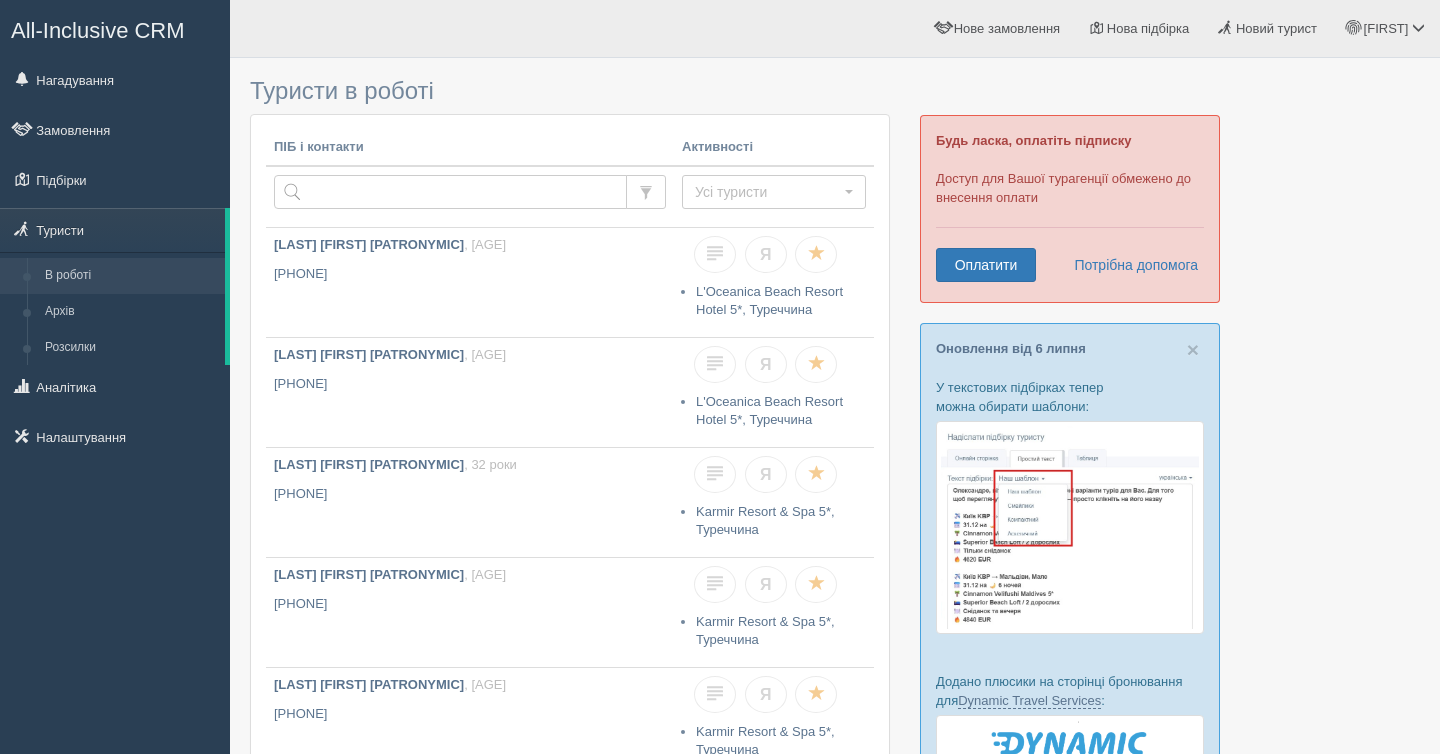 click on "All-Inclusive CRM" at bounding box center (98, 30) 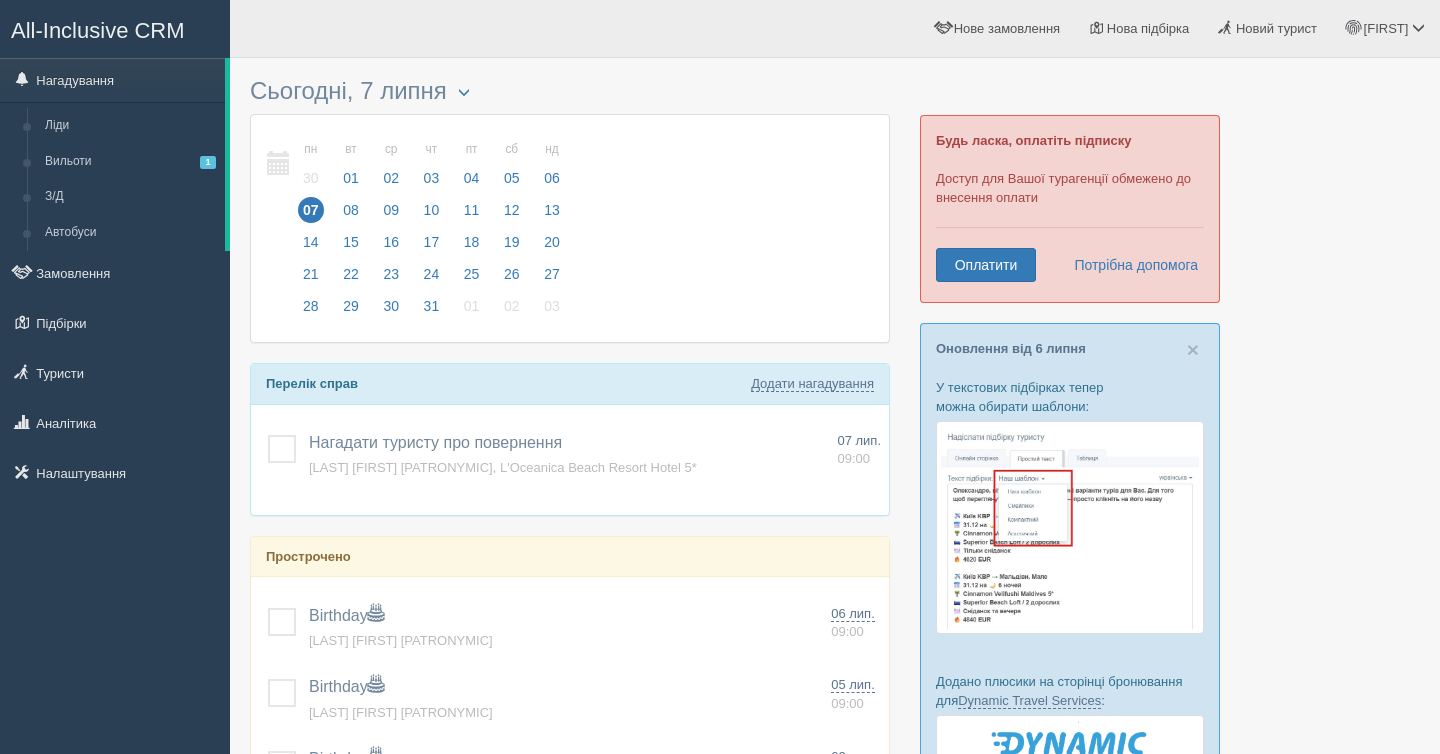 scroll, scrollTop: 0, scrollLeft: 0, axis: both 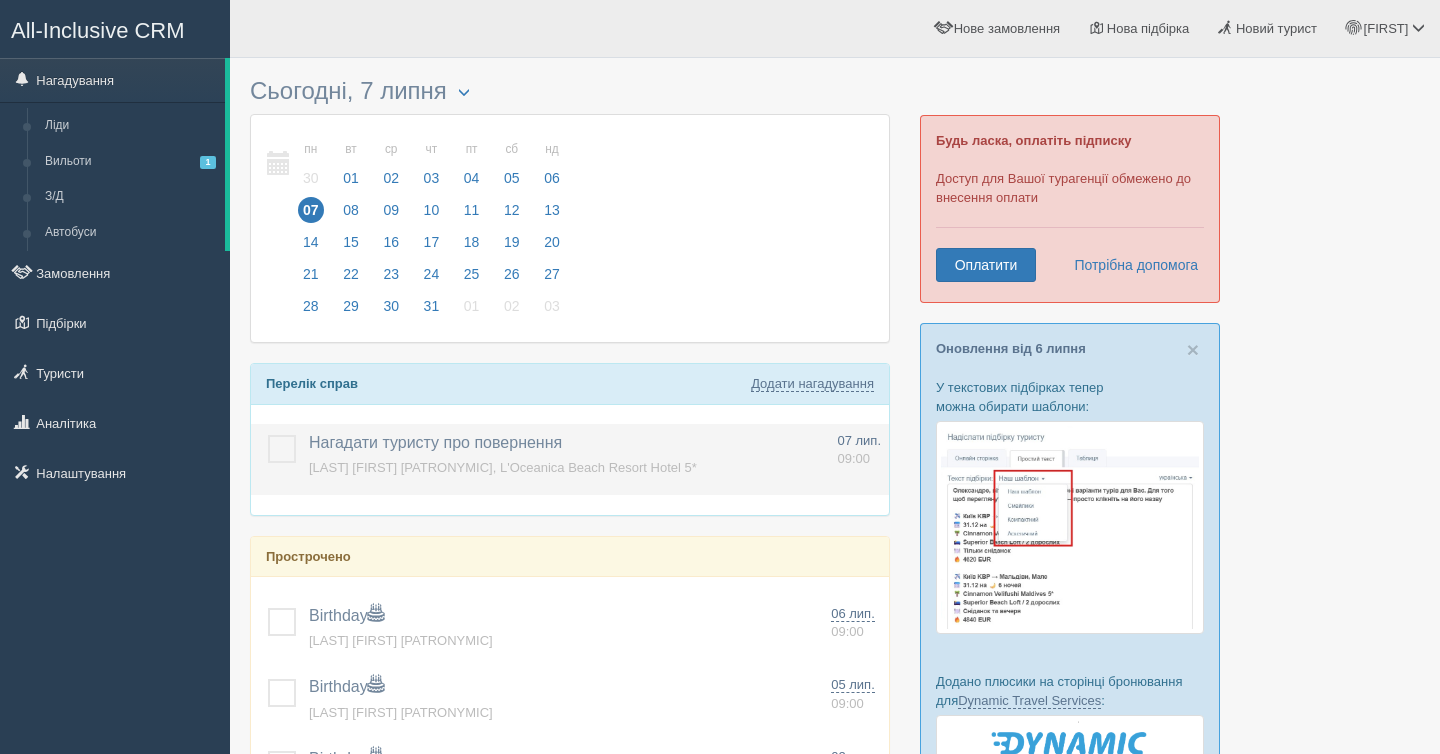 click at bounding box center [268, 435] 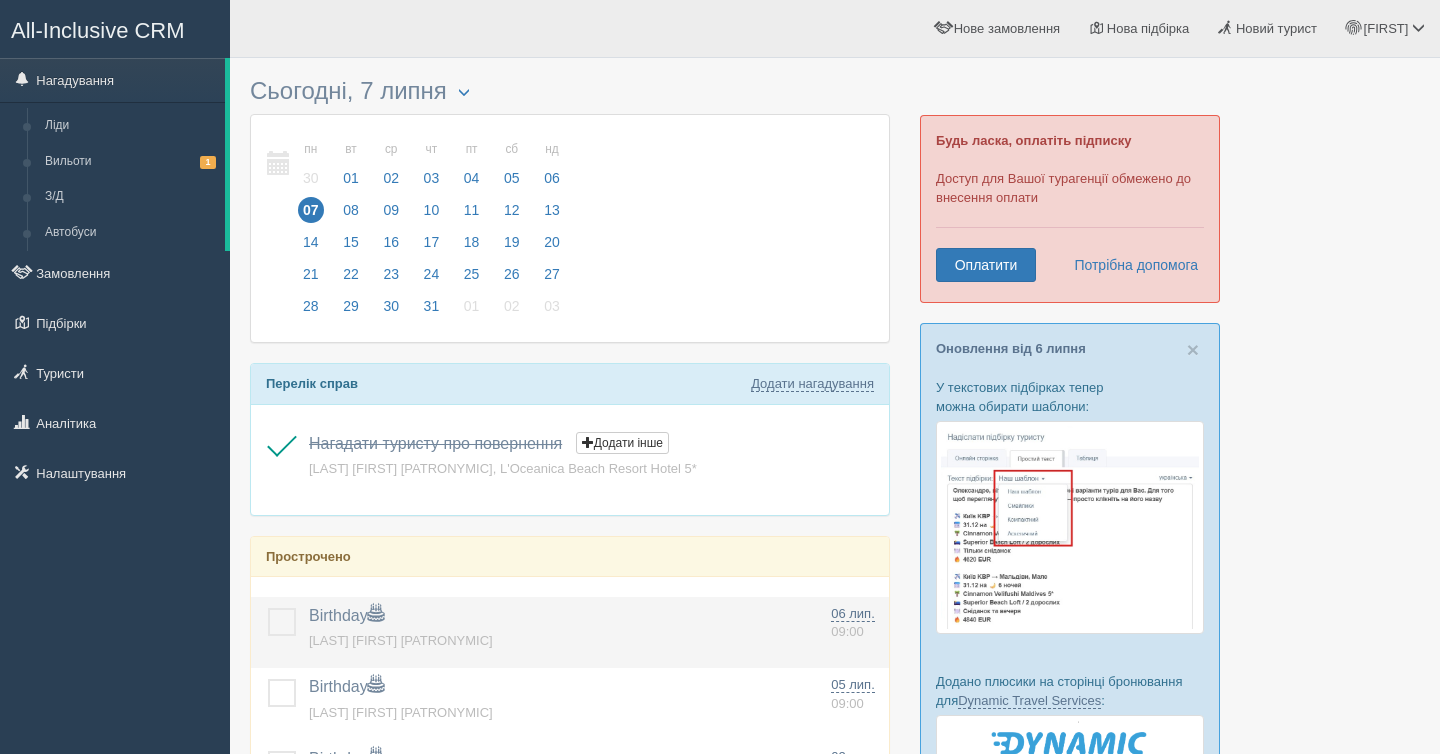 click at bounding box center (268, 608) 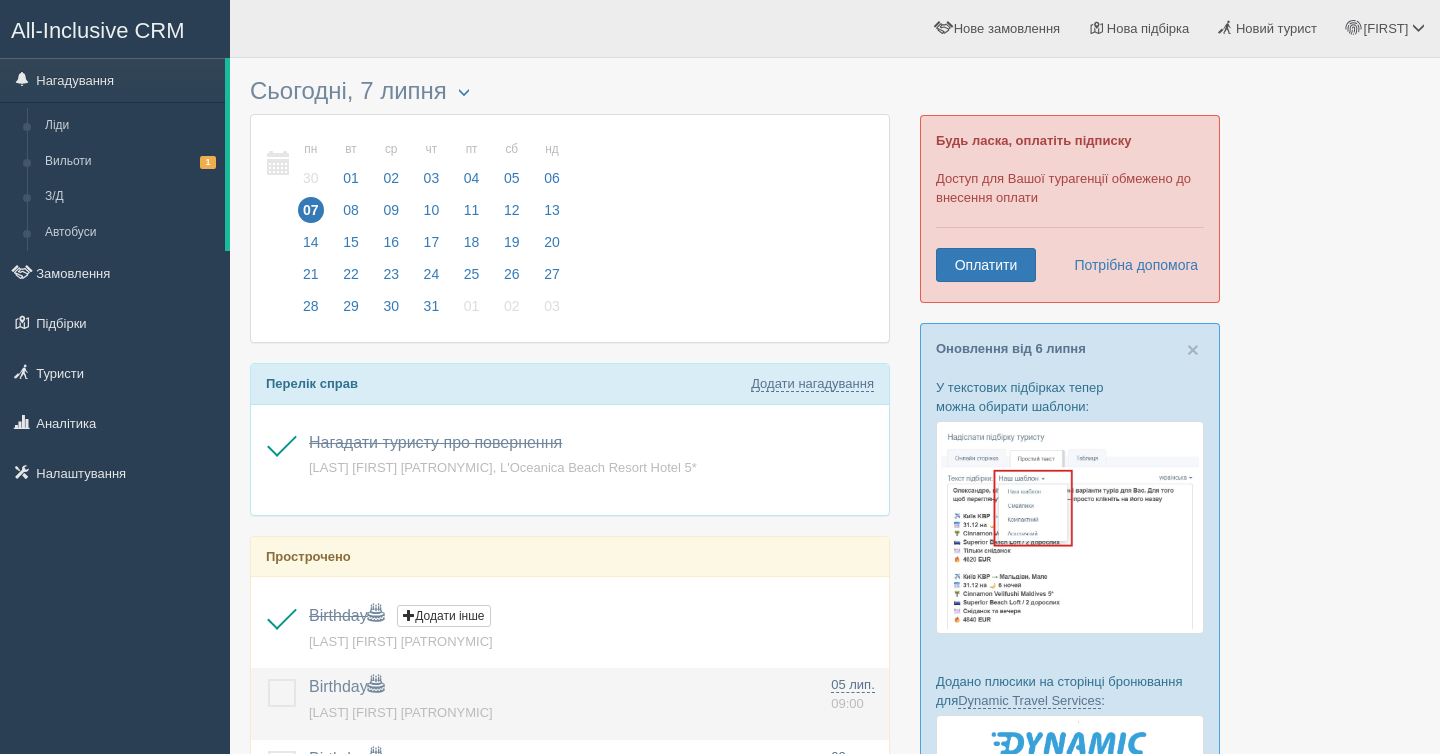 click at bounding box center [268, 679] 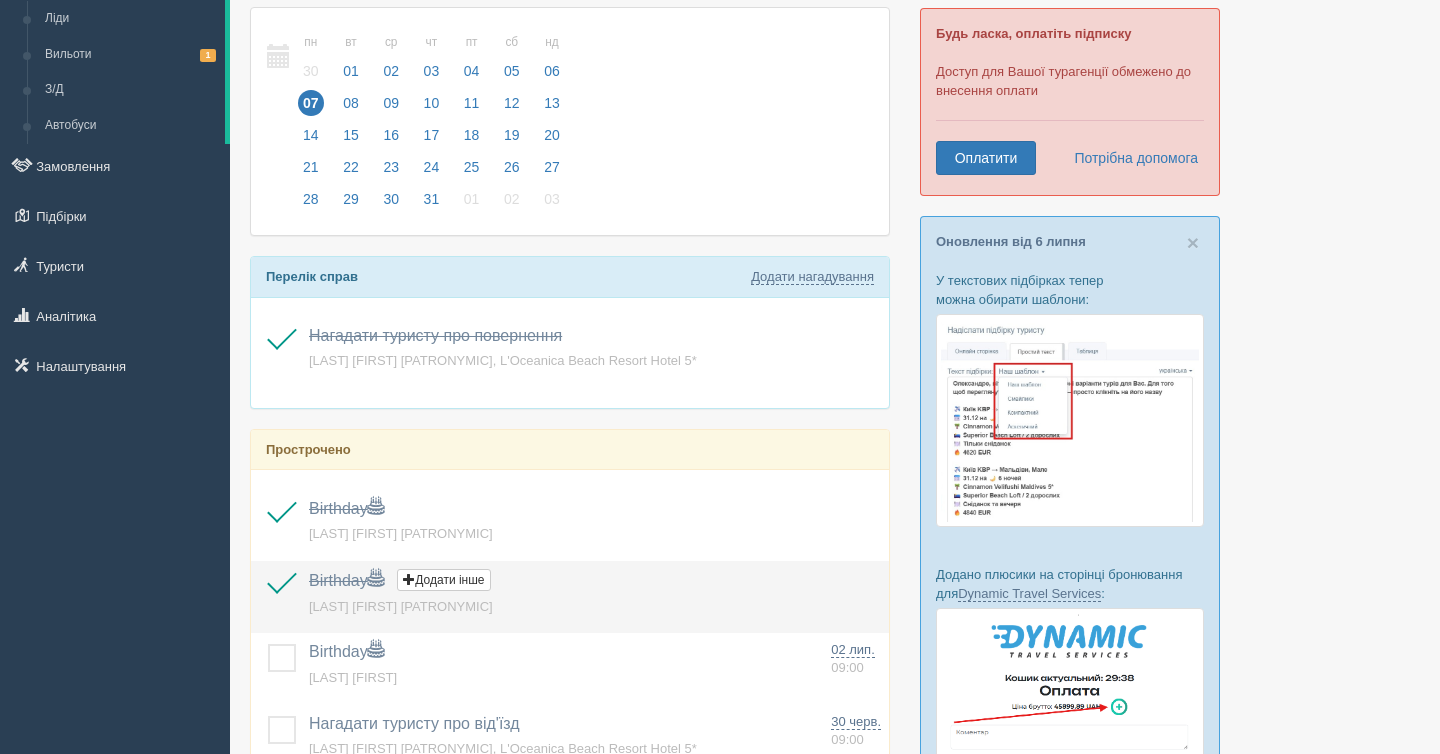 scroll, scrollTop: 204, scrollLeft: 0, axis: vertical 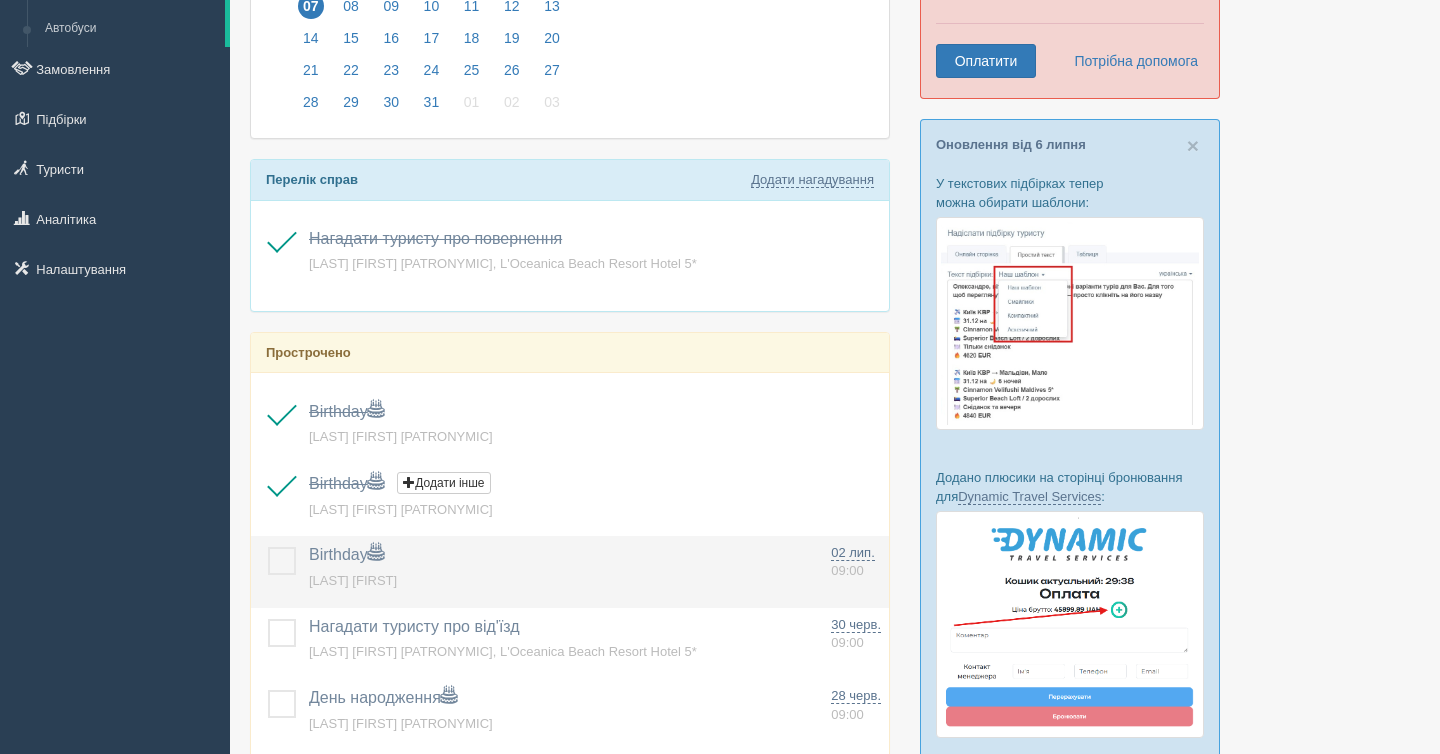 click at bounding box center (276, 429) 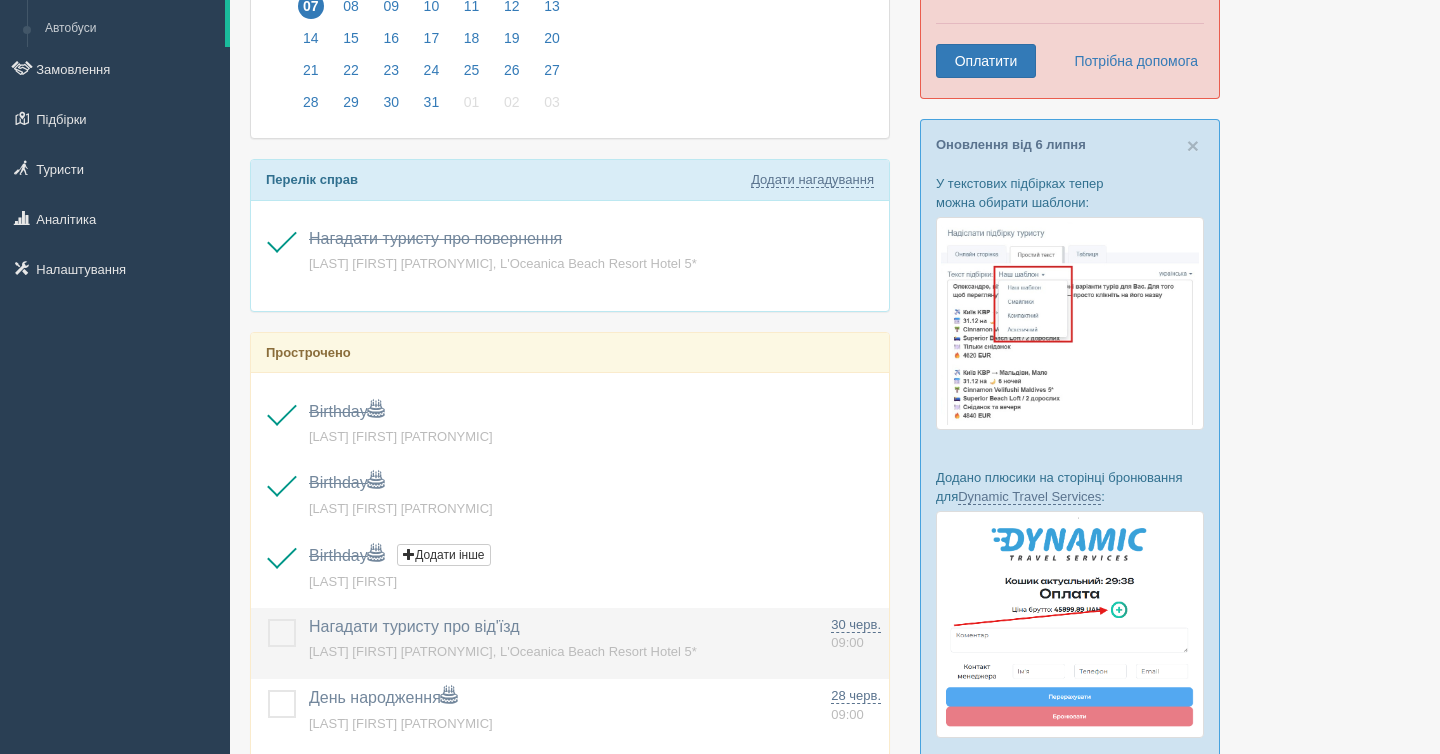 click at bounding box center (268, 619) 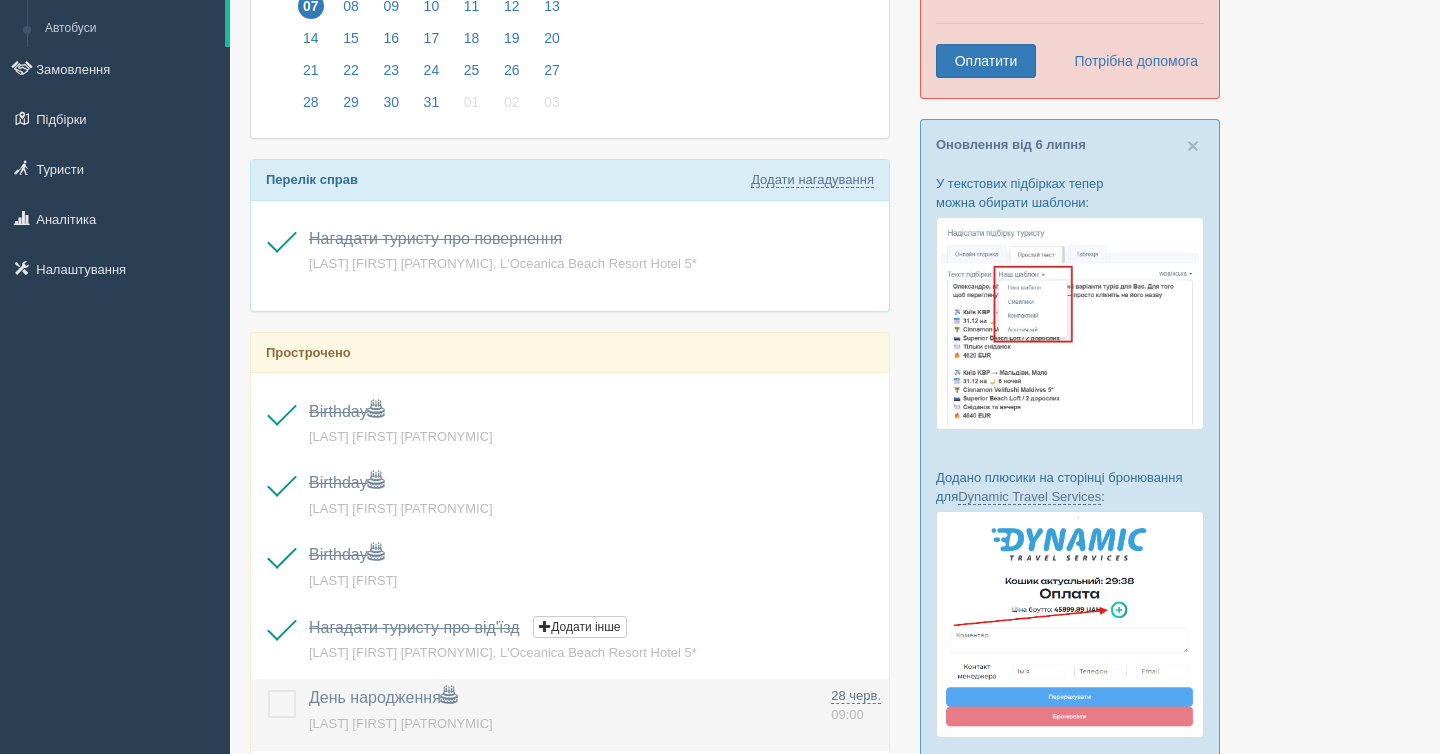 click at bounding box center [268, 690] 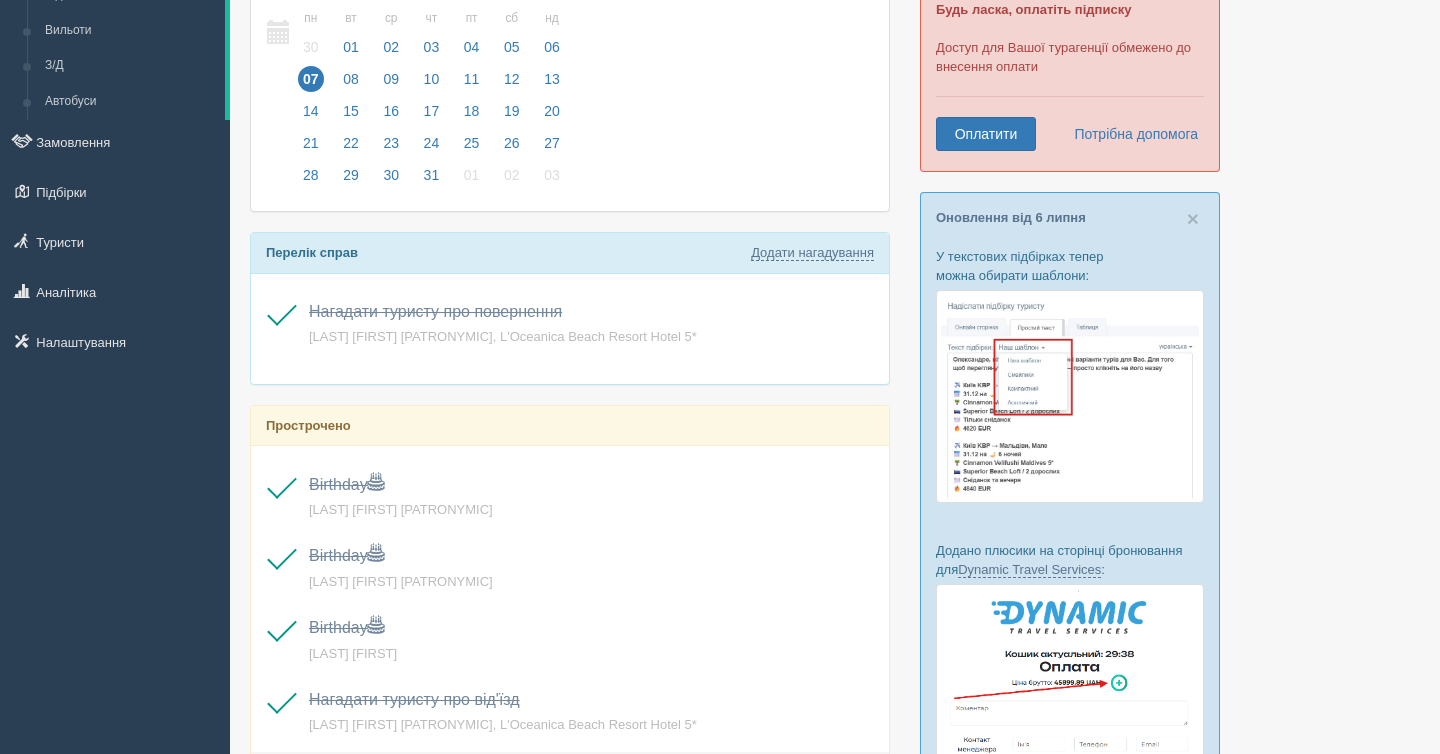 scroll, scrollTop: 0, scrollLeft: 0, axis: both 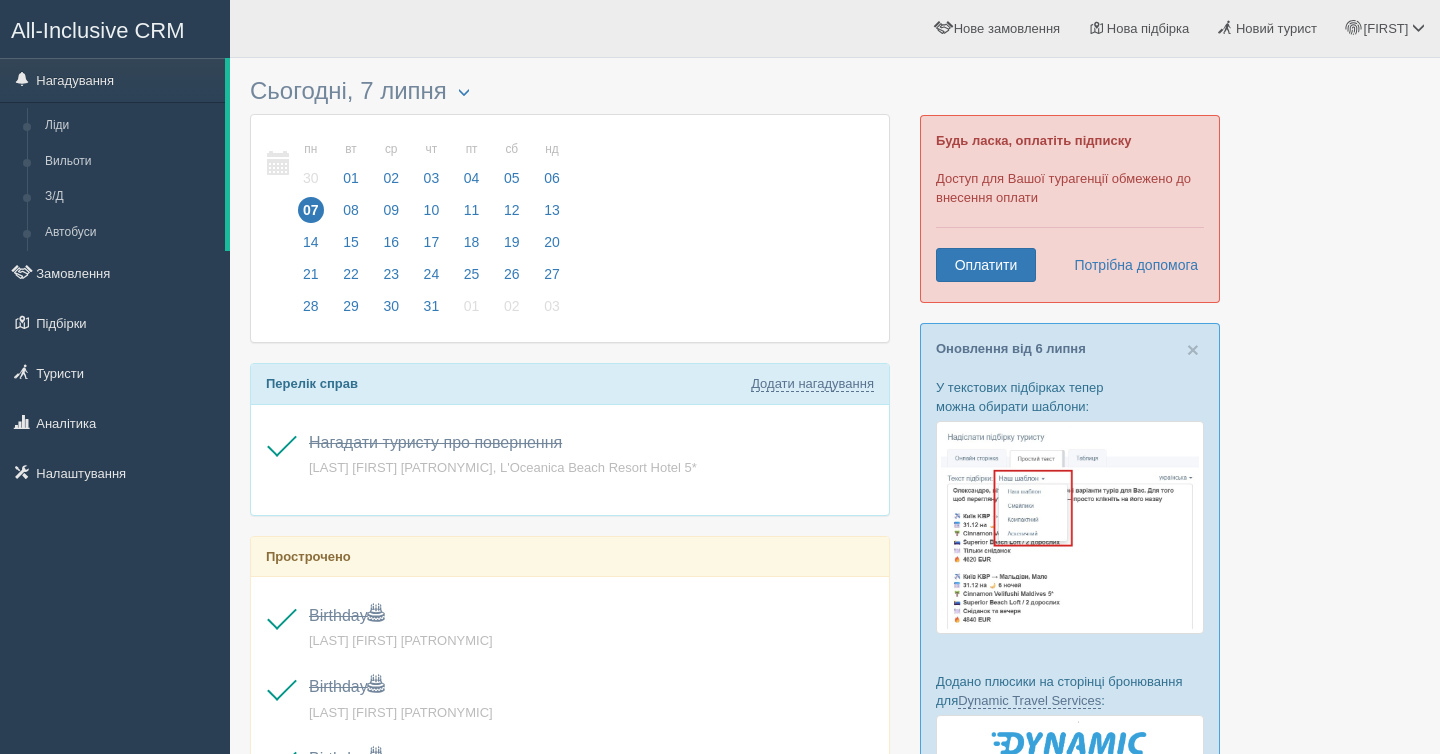 click on "All-Inclusive CRM" at bounding box center [115, 28] 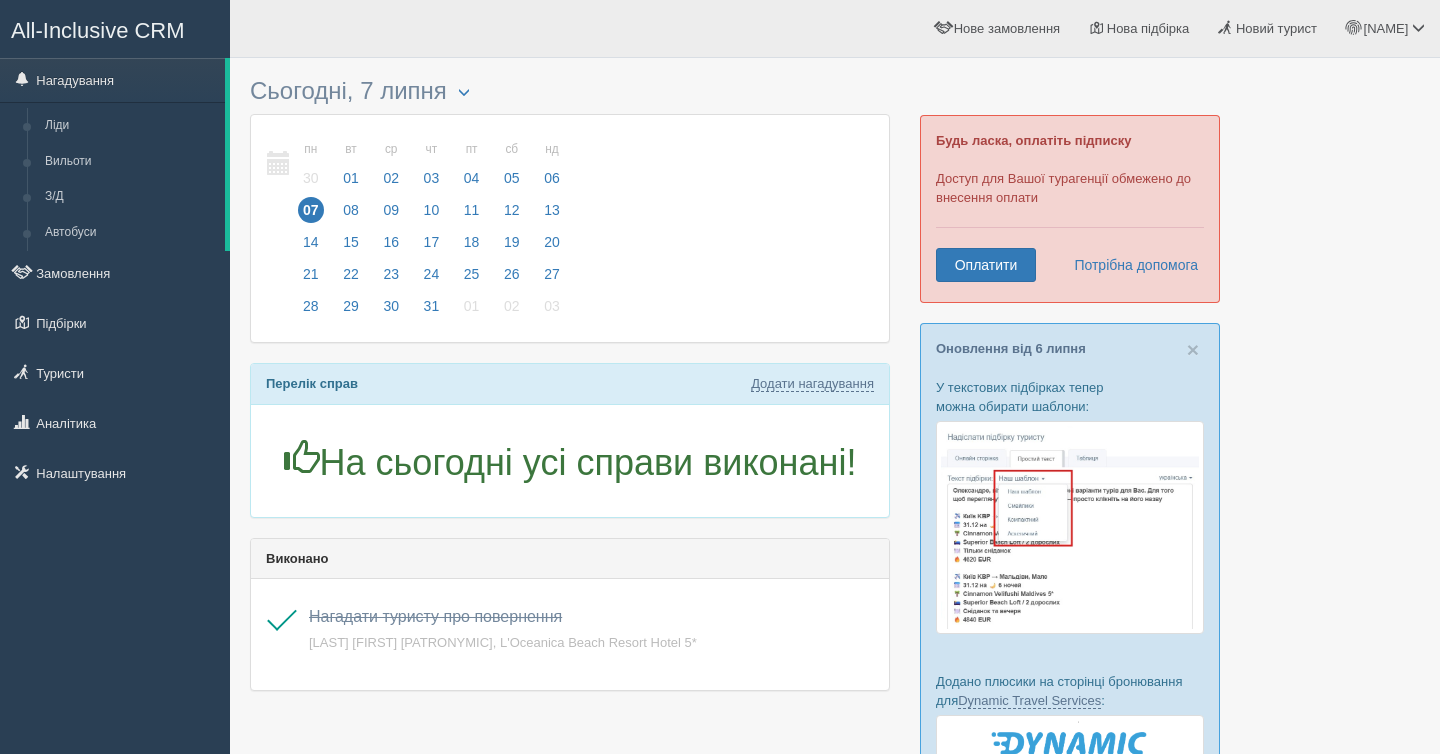 scroll, scrollTop: 0, scrollLeft: 0, axis: both 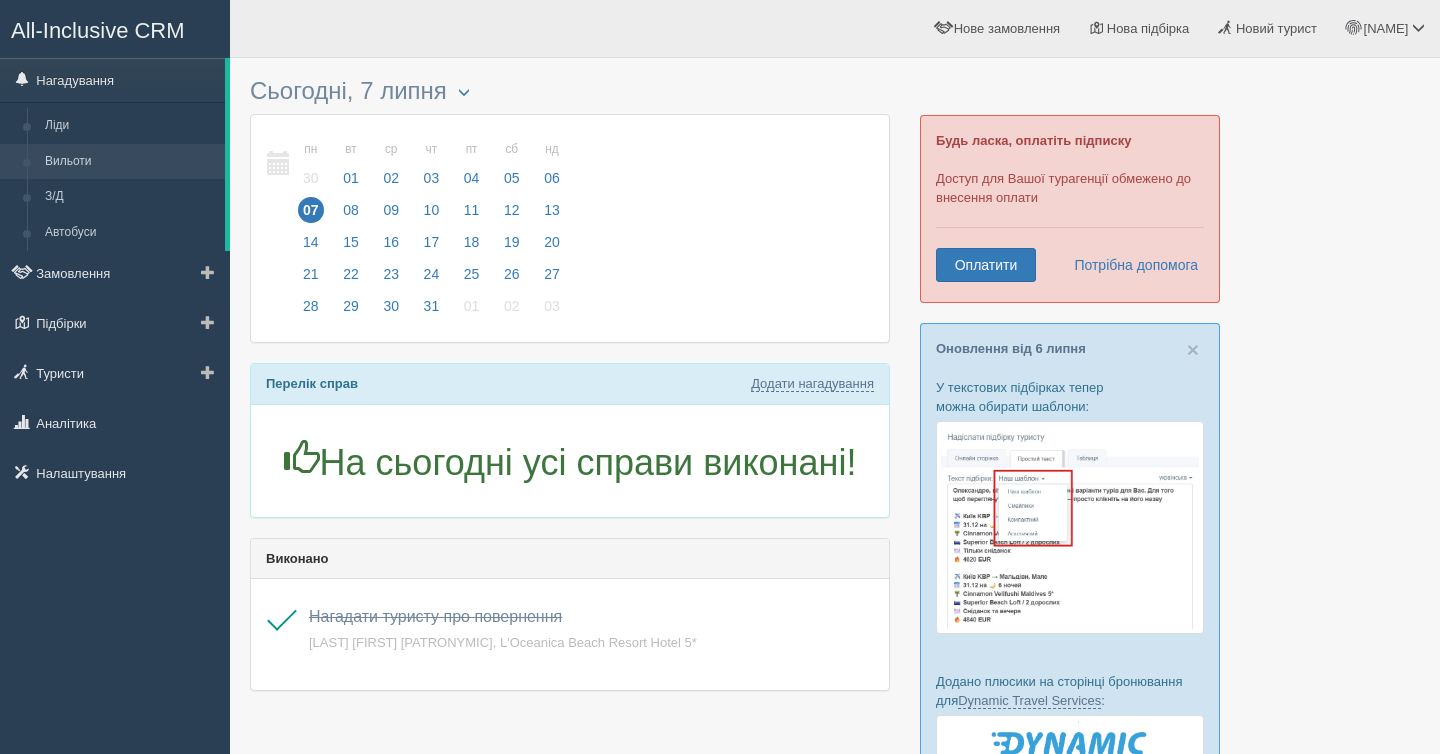 click on "Вильоти" at bounding box center (130, 162) 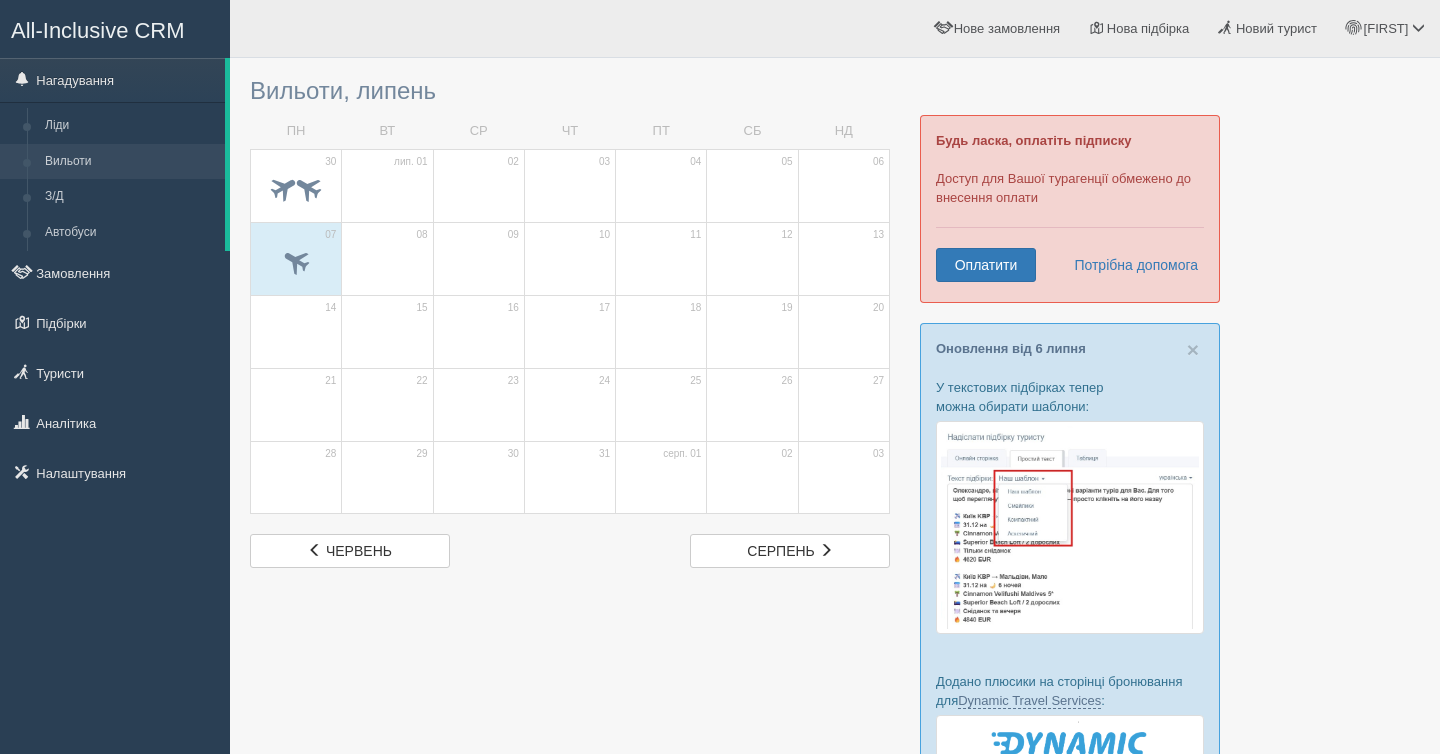 scroll, scrollTop: 0, scrollLeft: 0, axis: both 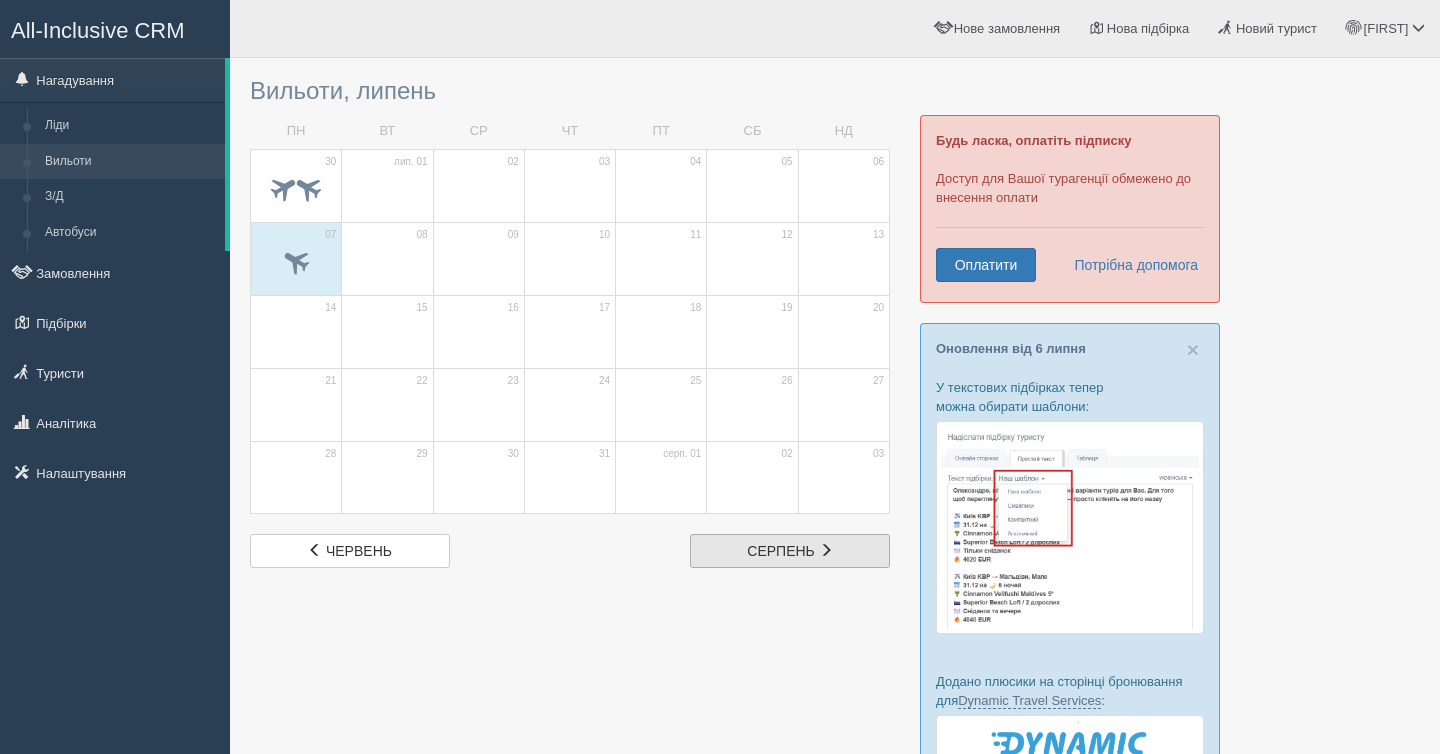click on "серпень" at bounding box center [780, 551] 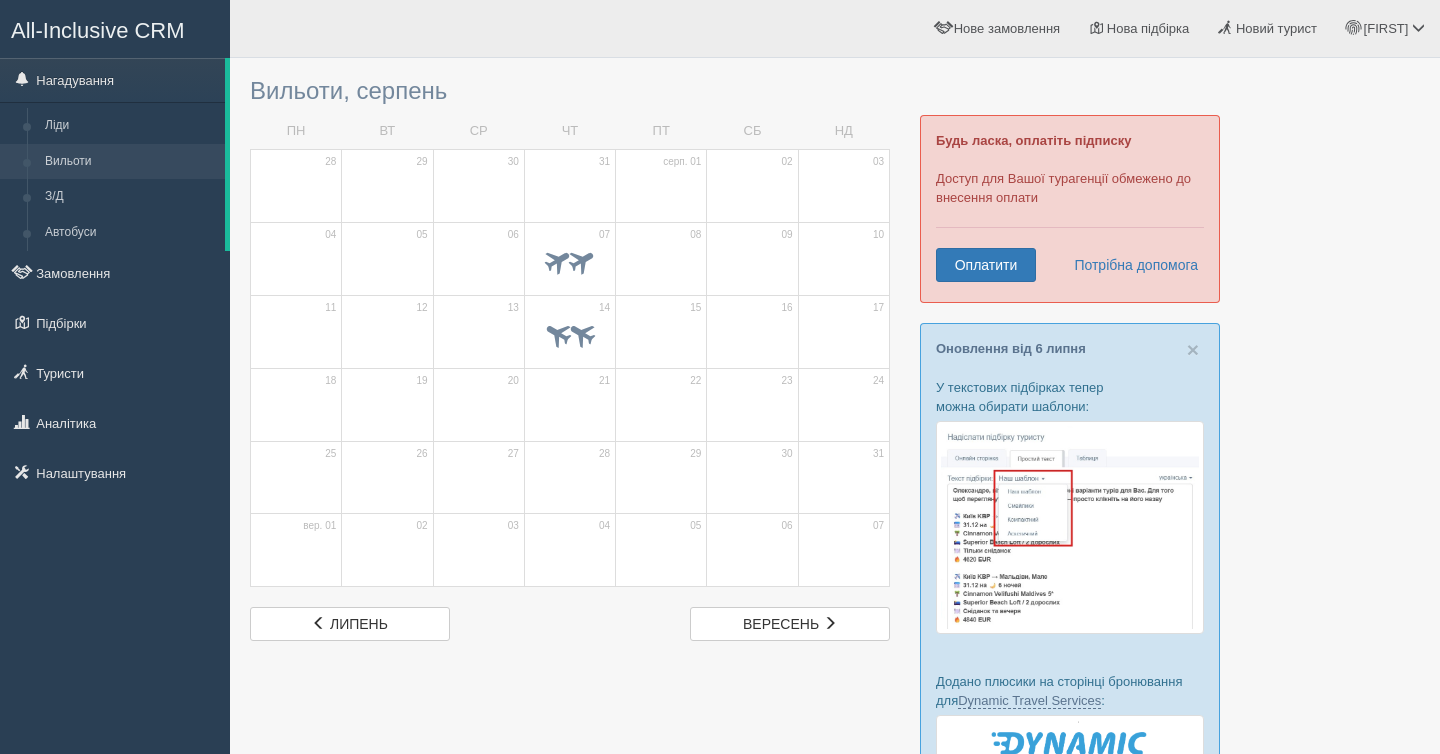 scroll, scrollTop: 0, scrollLeft: 0, axis: both 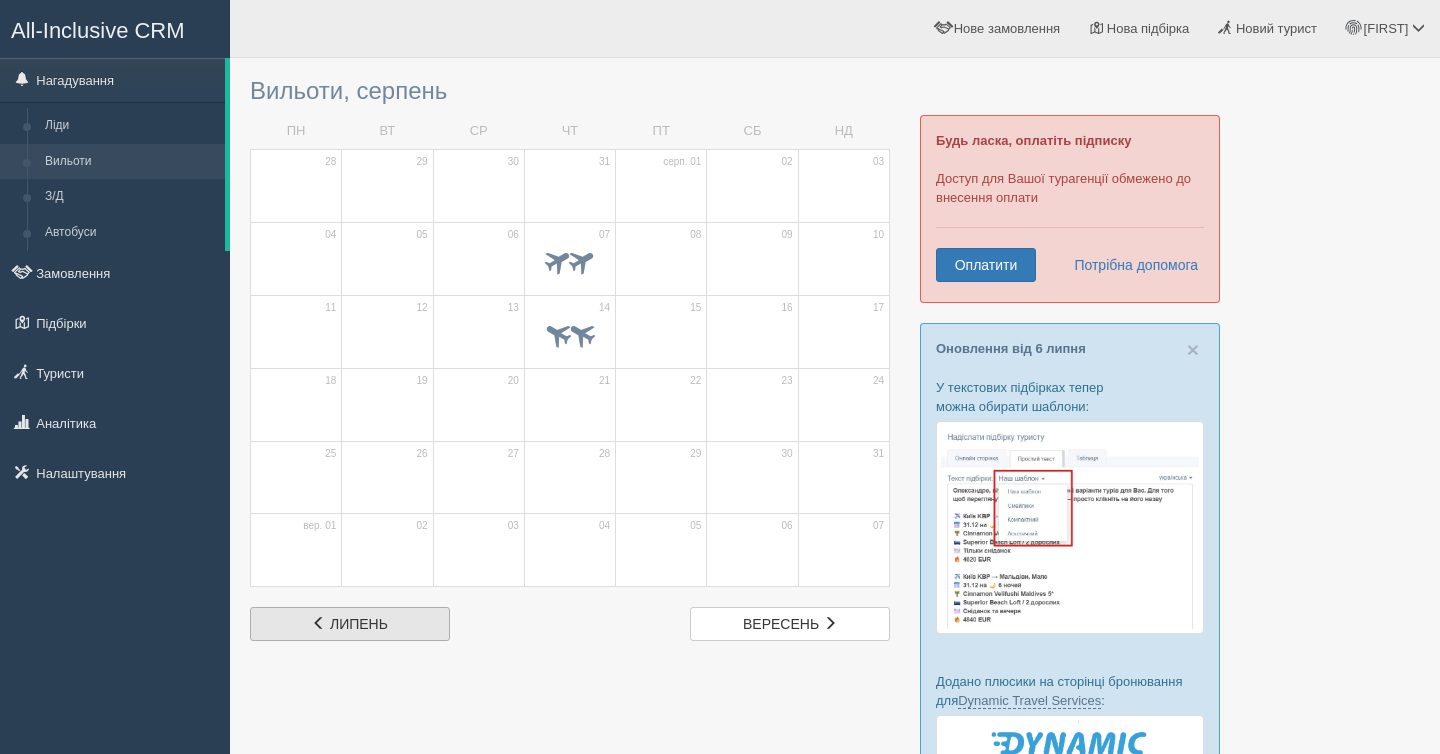 click on "липень" at bounding box center (359, 624) 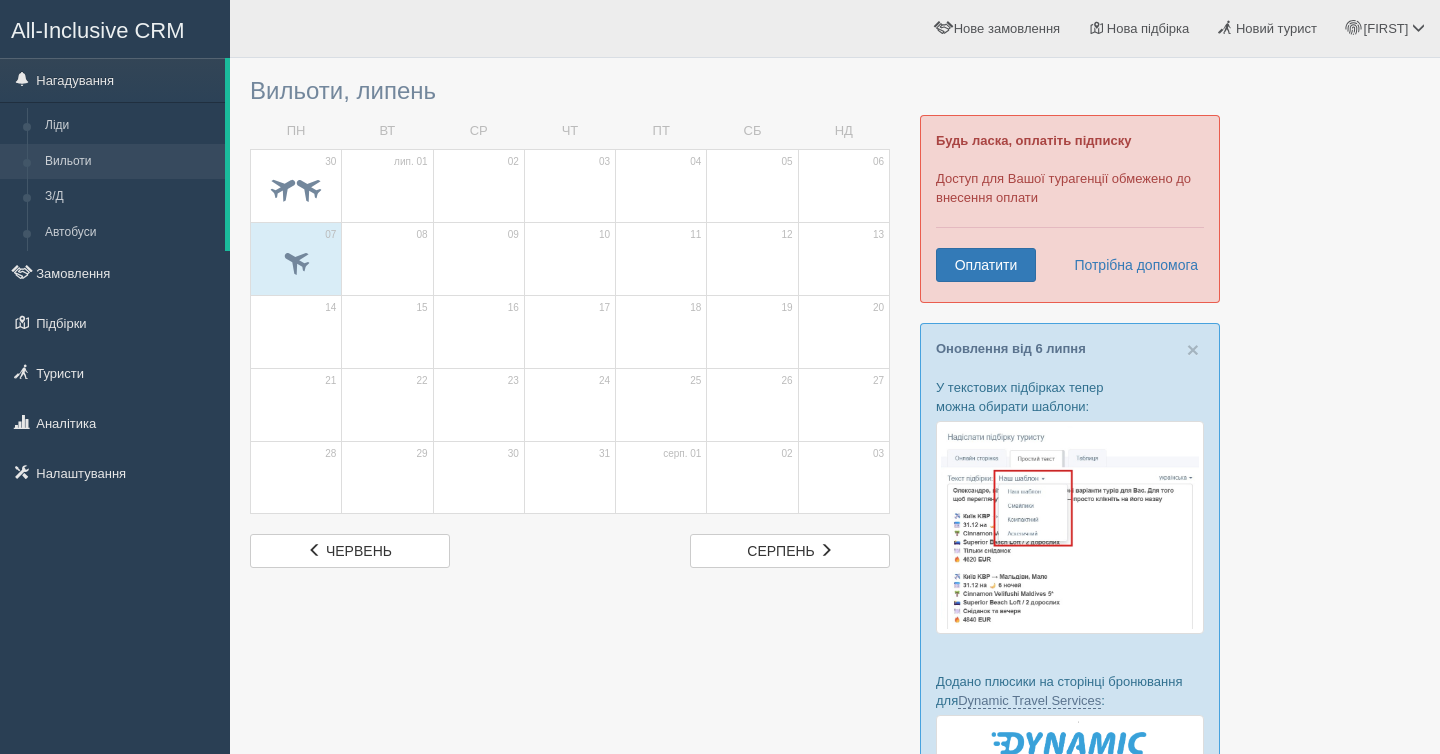 scroll, scrollTop: 0, scrollLeft: 0, axis: both 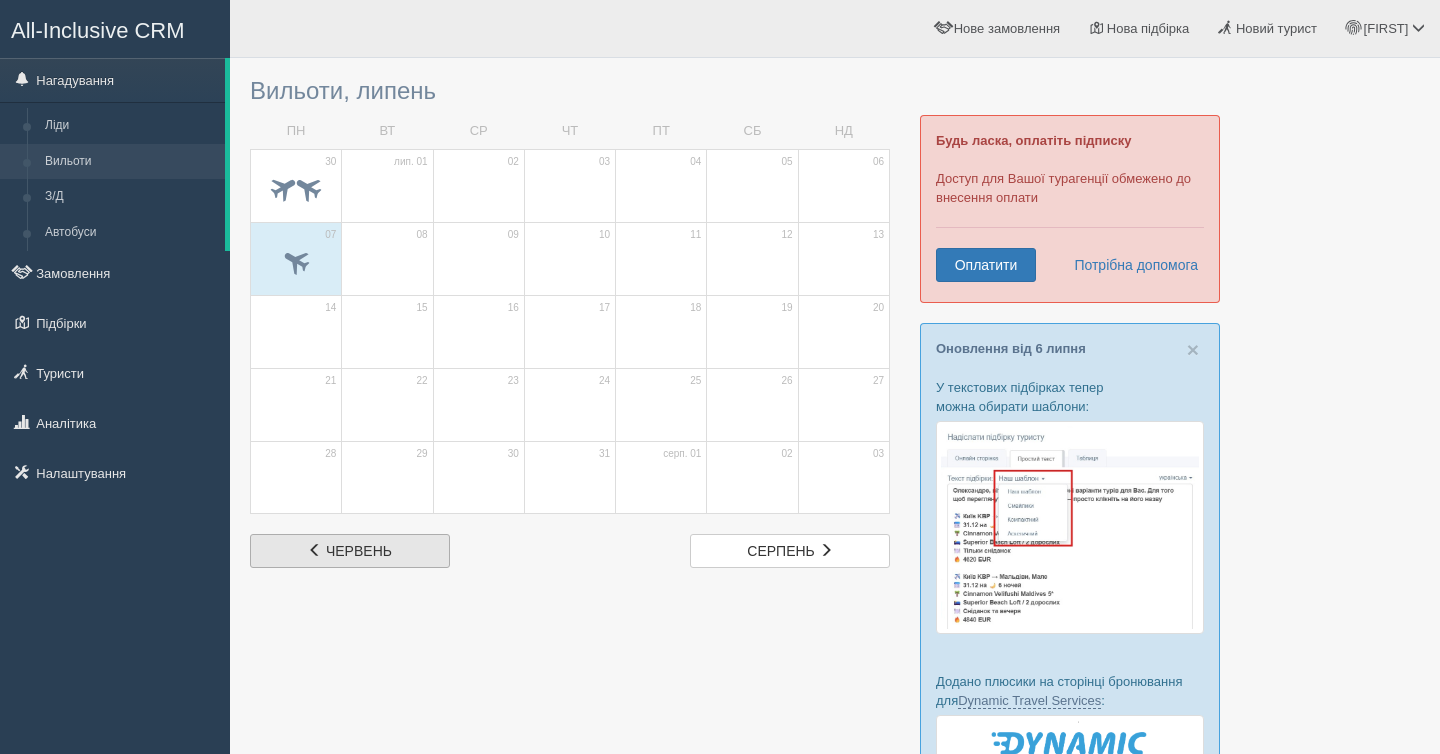 click on "чер
червень" at bounding box center [350, 551] 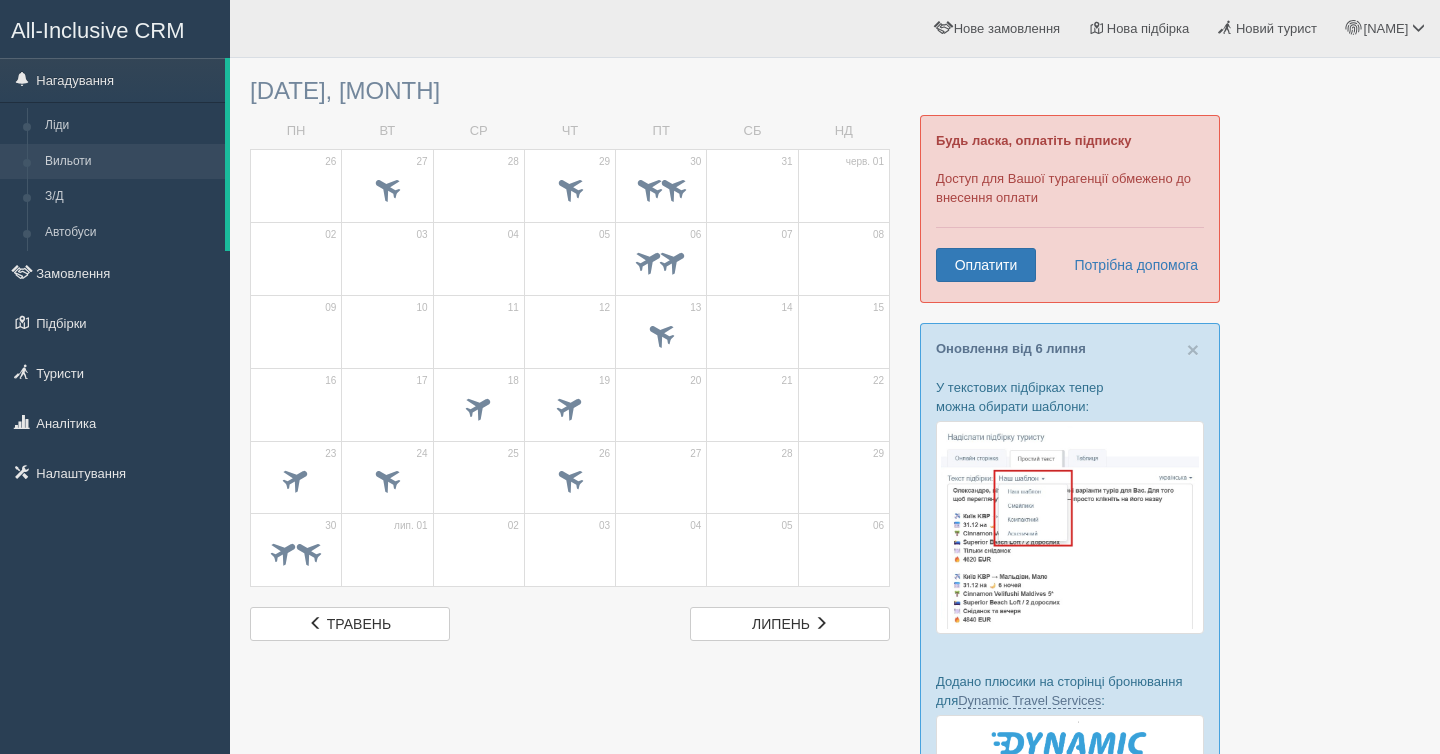 scroll, scrollTop: 0, scrollLeft: 0, axis: both 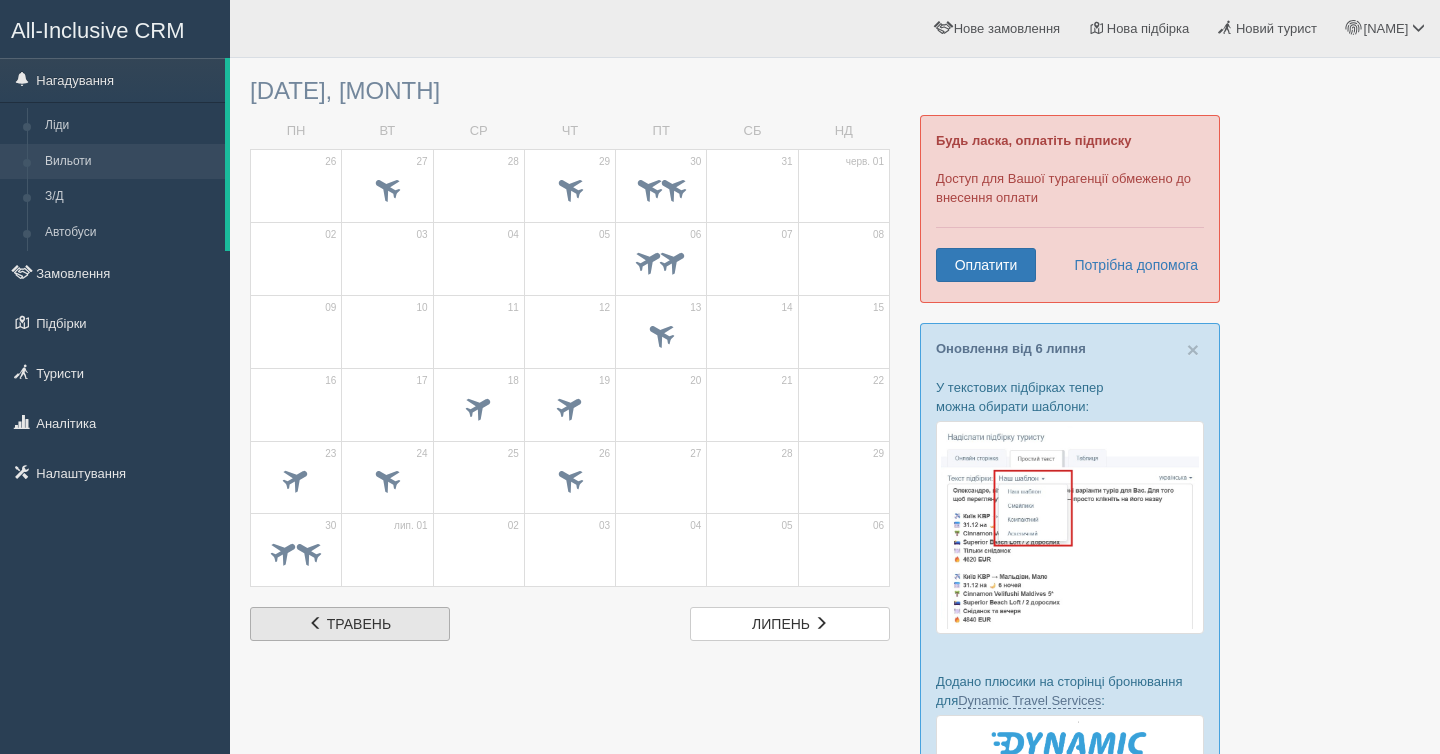 click on "[WORD]
[MONTH]" at bounding box center (350, 624) 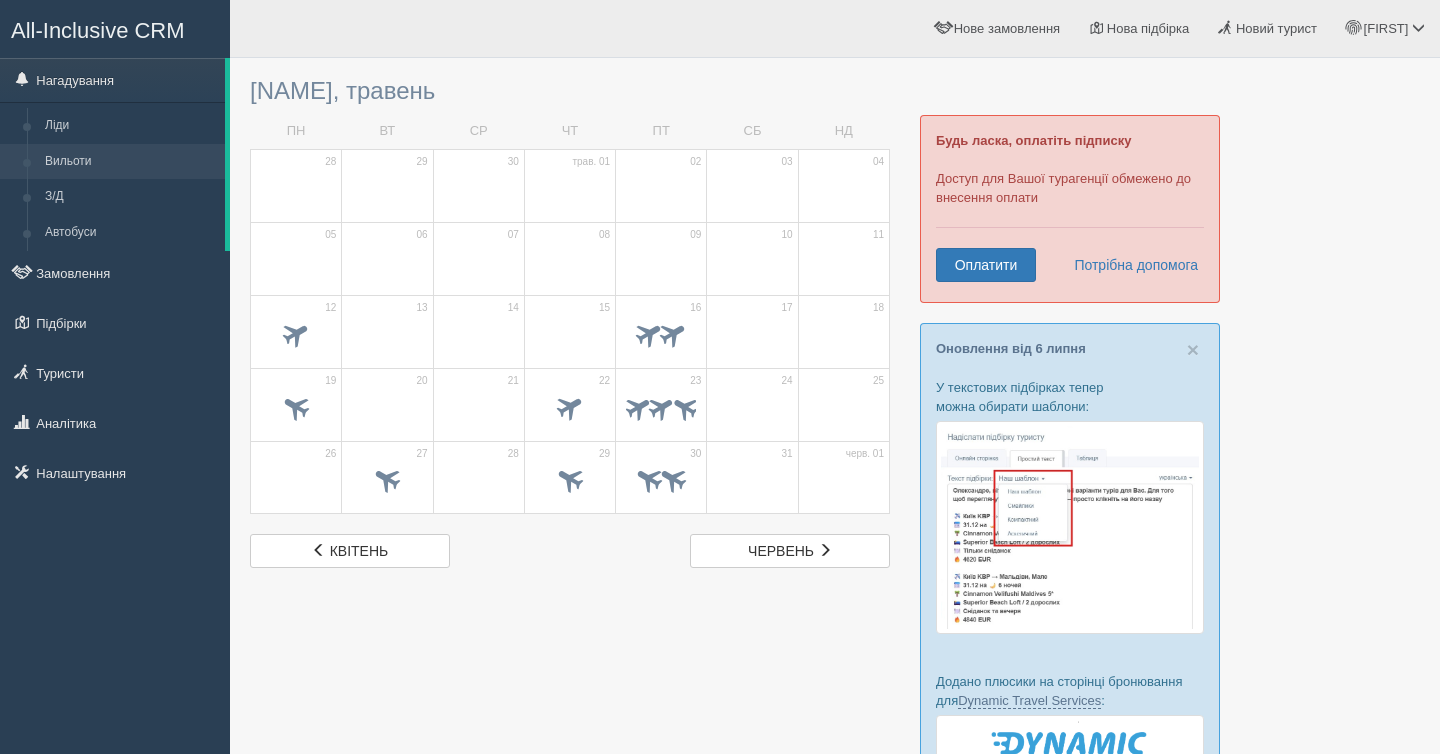 scroll, scrollTop: 0, scrollLeft: 0, axis: both 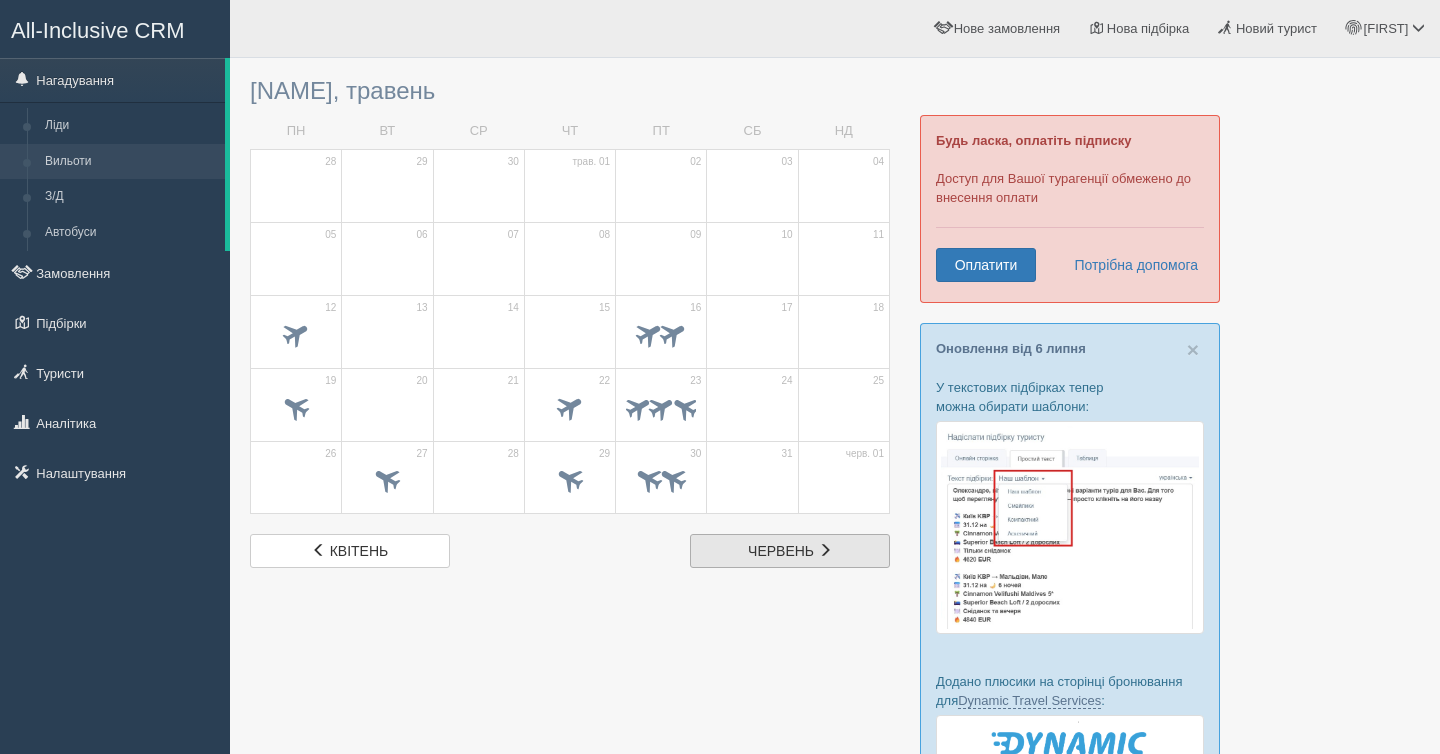 click on "чер
червень" at bounding box center (790, 551) 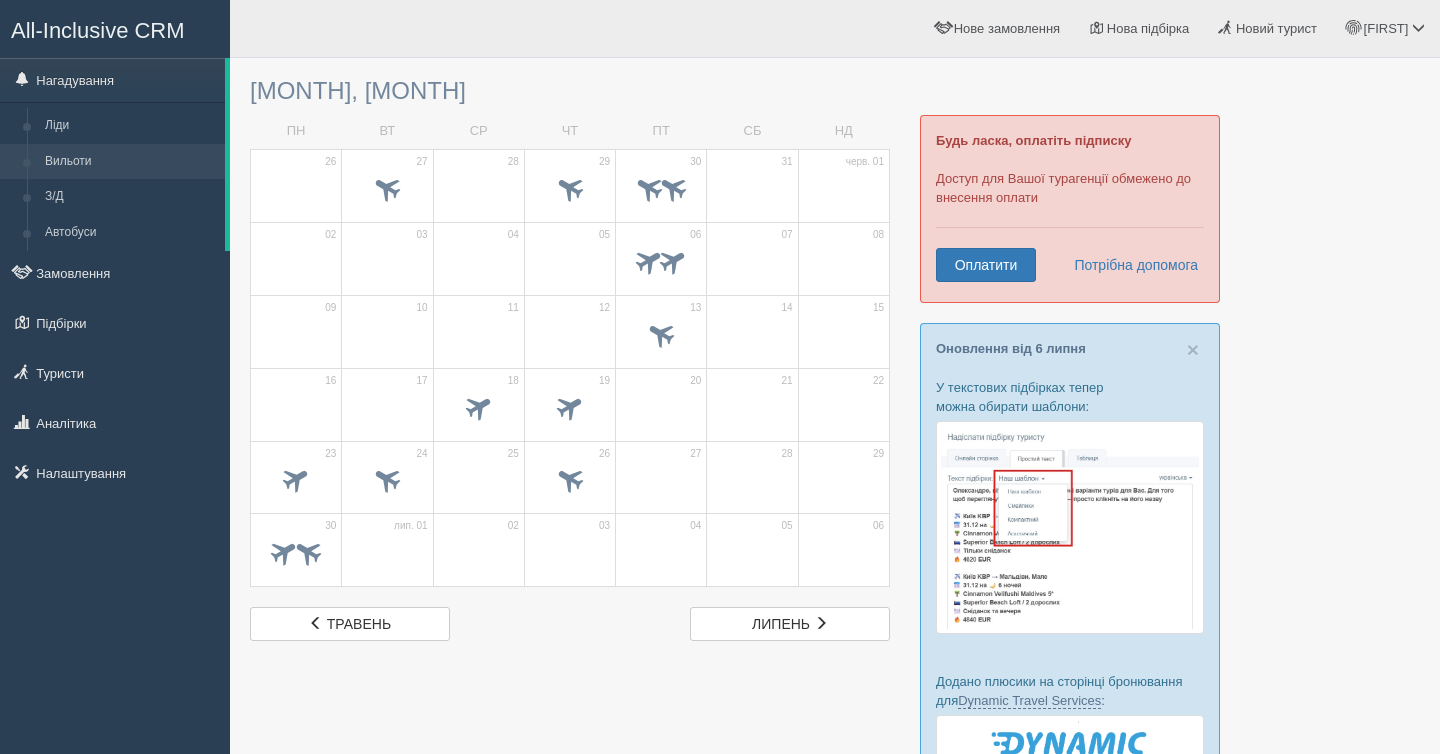 scroll, scrollTop: 0, scrollLeft: 0, axis: both 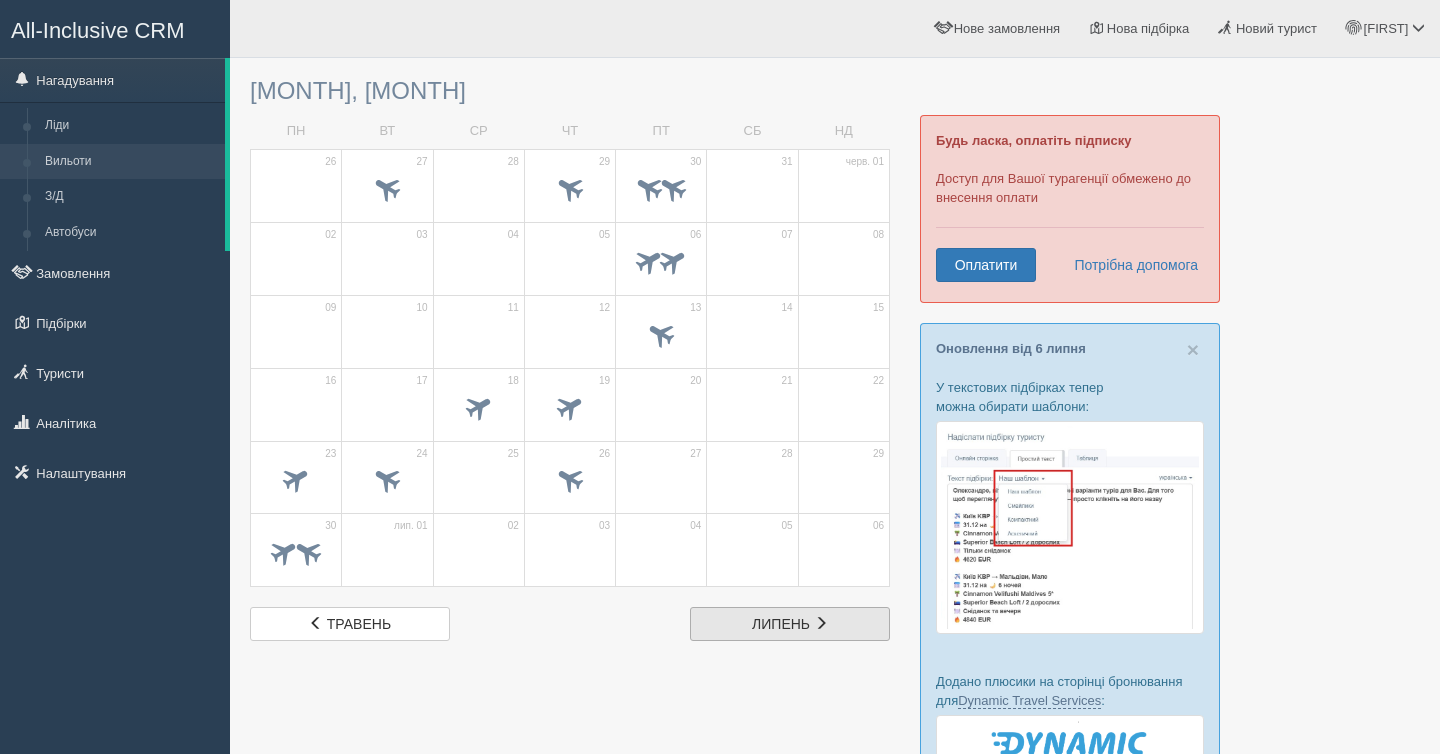 click on "липень" at bounding box center (781, 624) 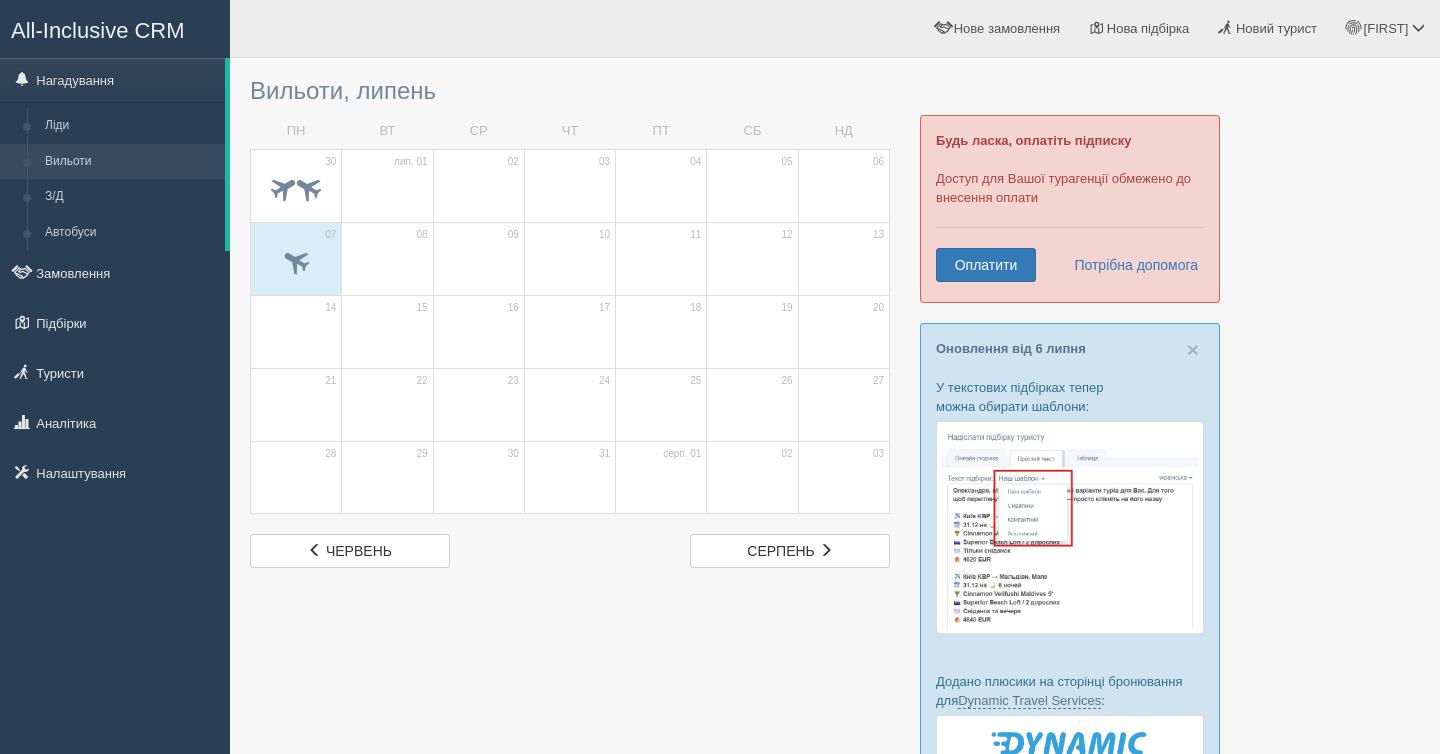scroll, scrollTop: 0, scrollLeft: 0, axis: both 